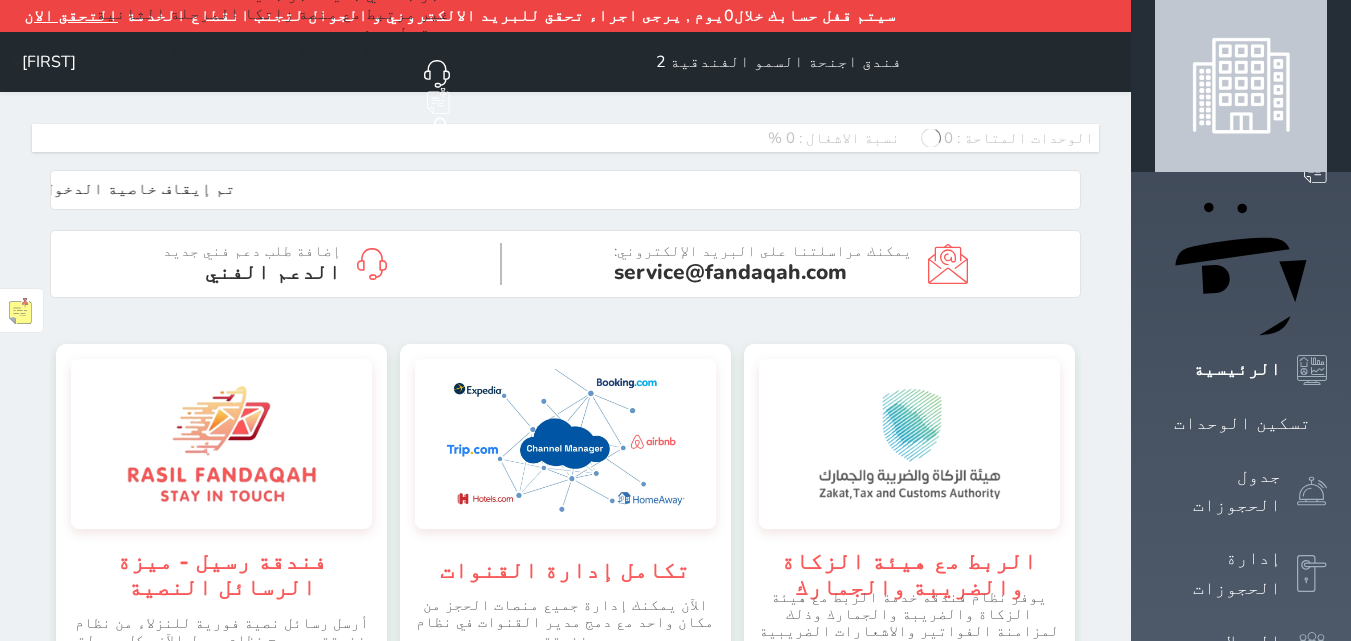 scroll, scrollTop: 0, scrollLeft: 0, axis: both 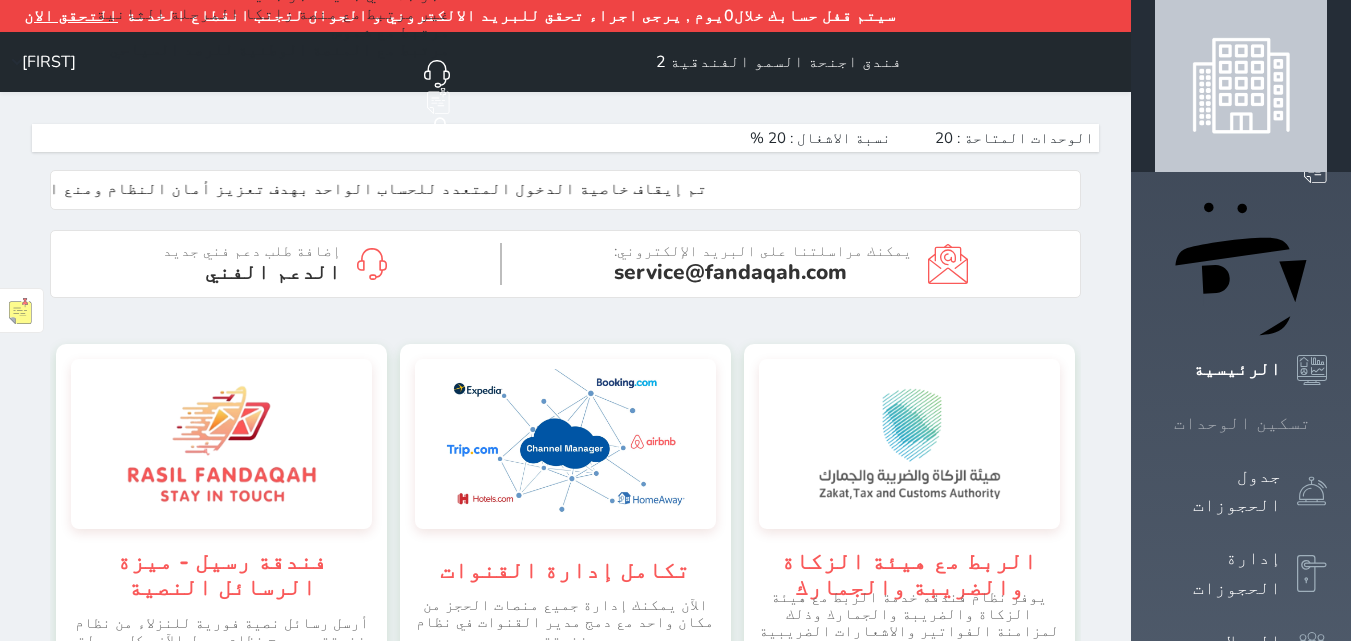 click 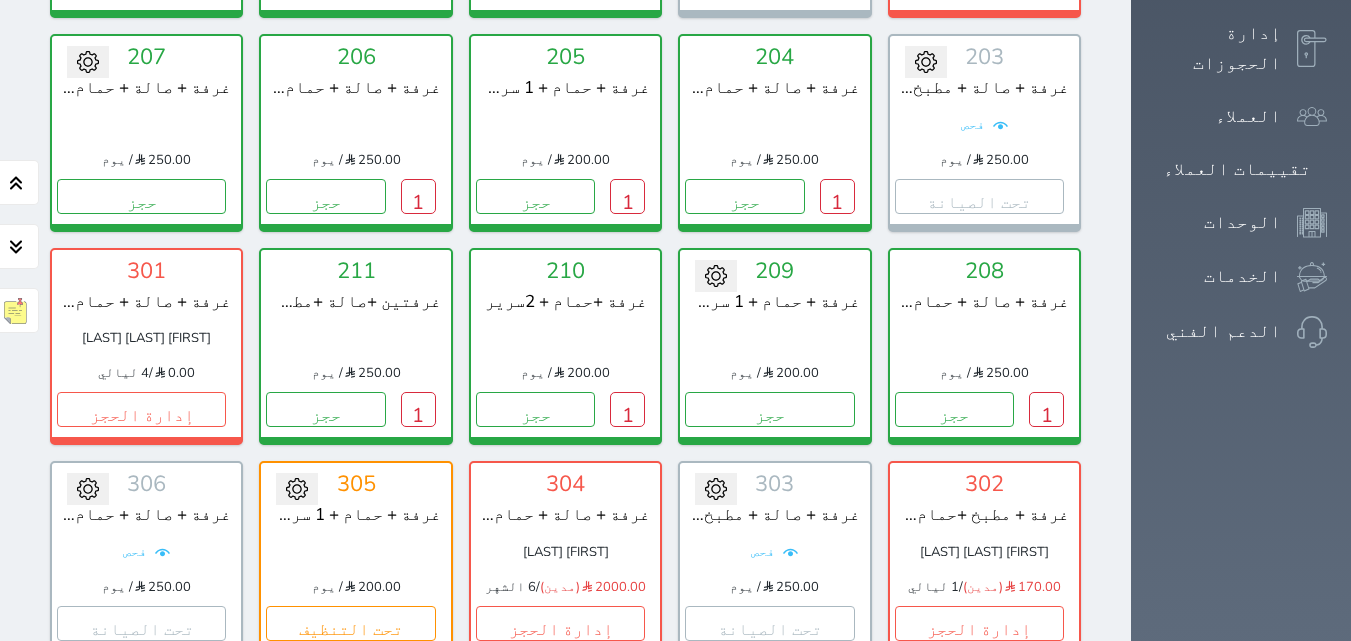 scroll, scrollTop: 600, scrollLeft: 0, axis: vertical 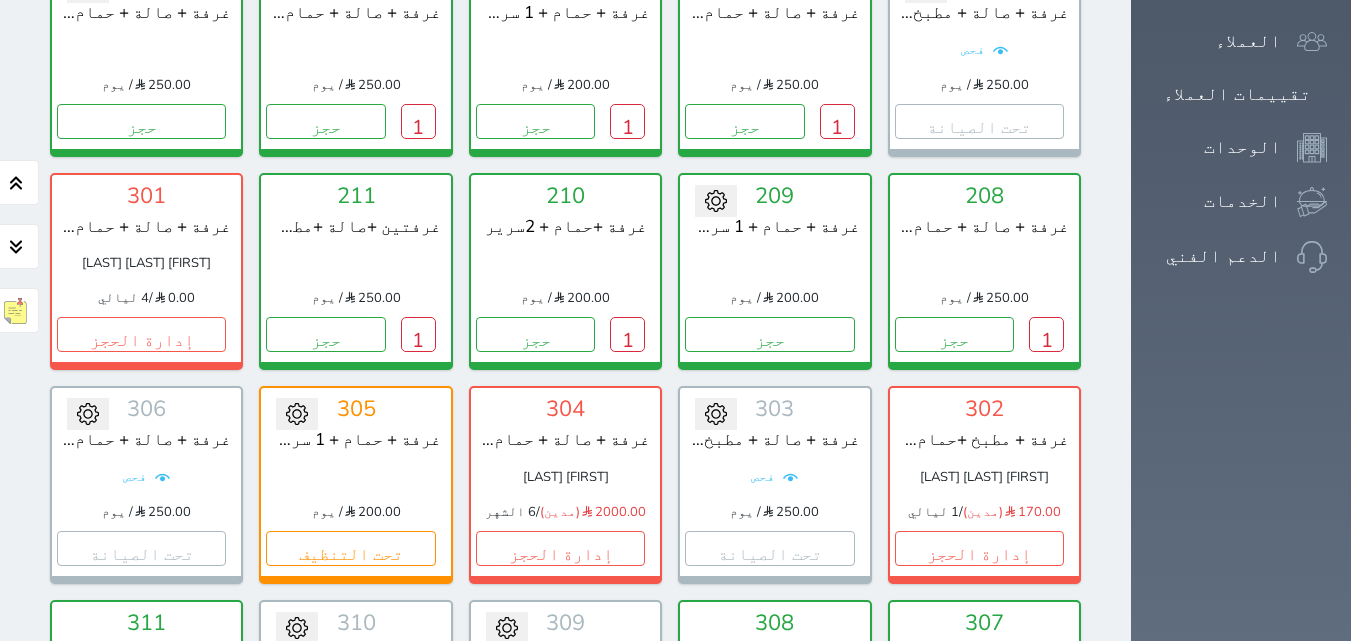 click on "1" at bounding box center (1046, 761) 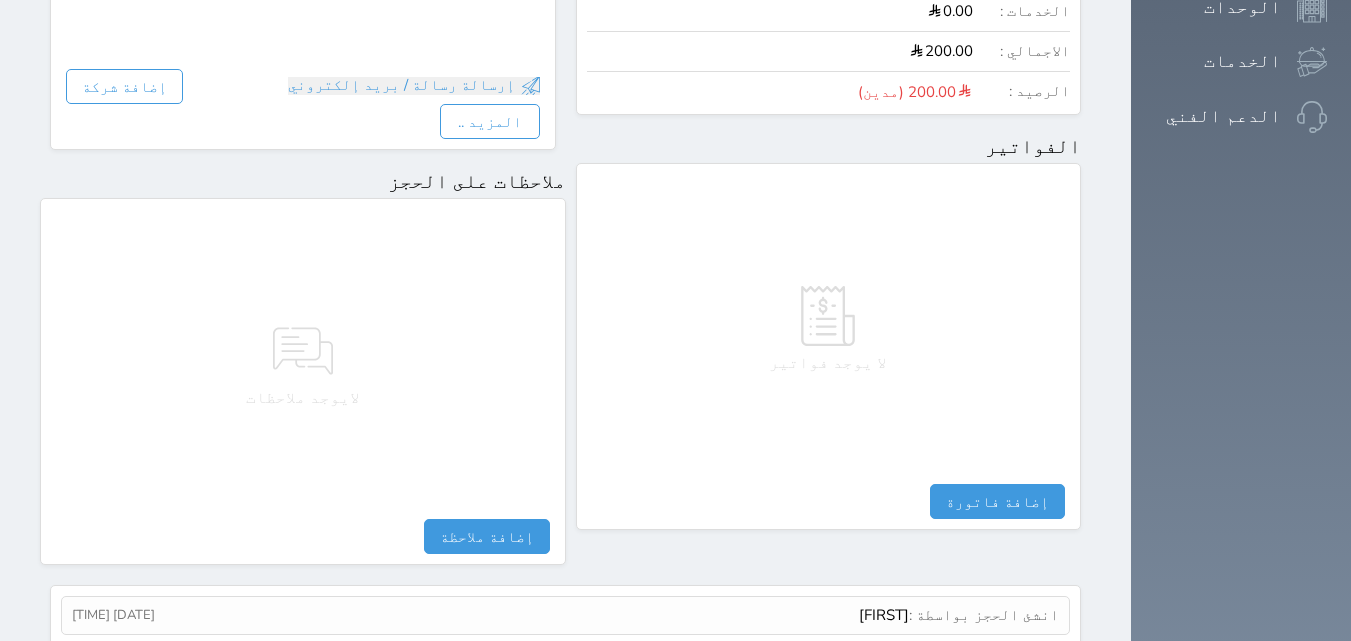scroll, scrollTop: 756, scrollLeft: 0, axis: vertical 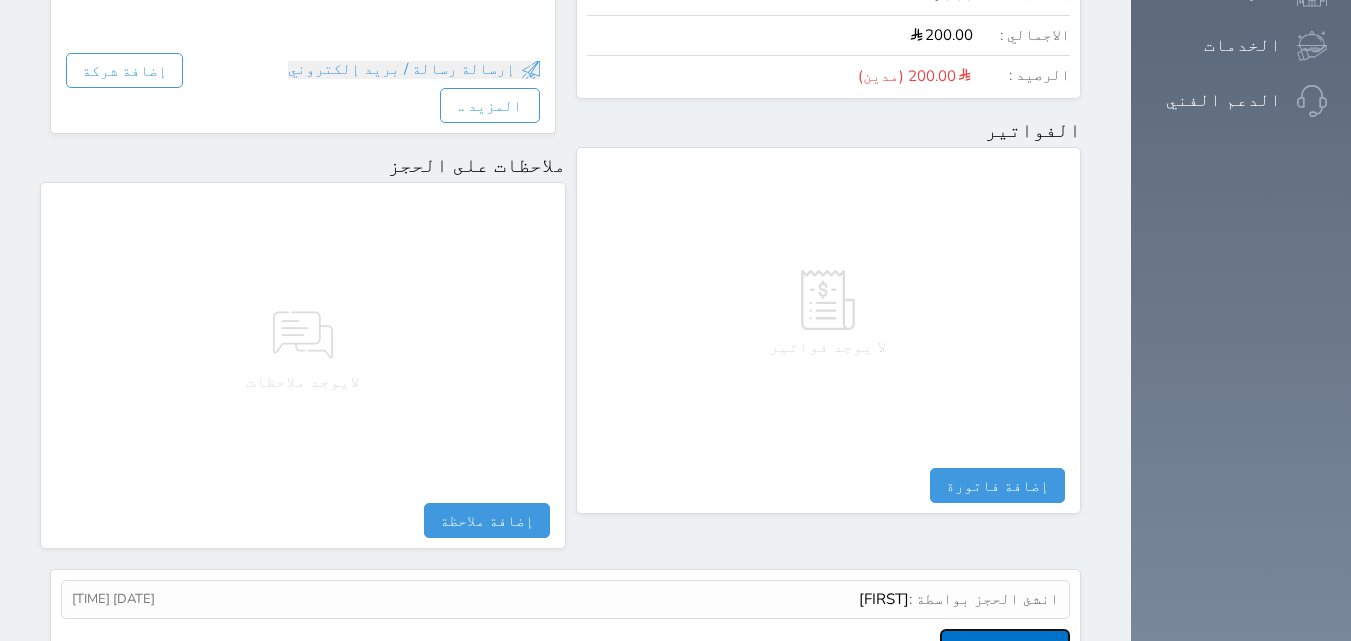 click on "عرض سجل شموس" at bounding box center [1005, 646] 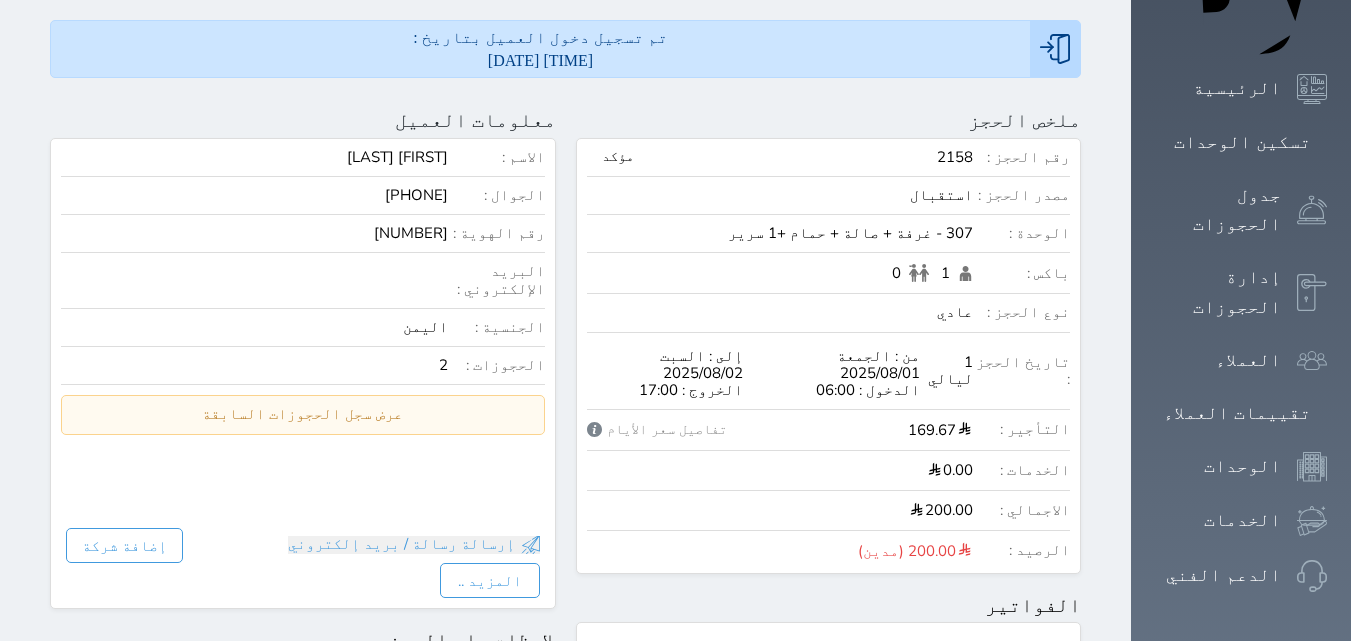 scroll, scrollTop: 56, scrollLeft: 0, axis: vertical 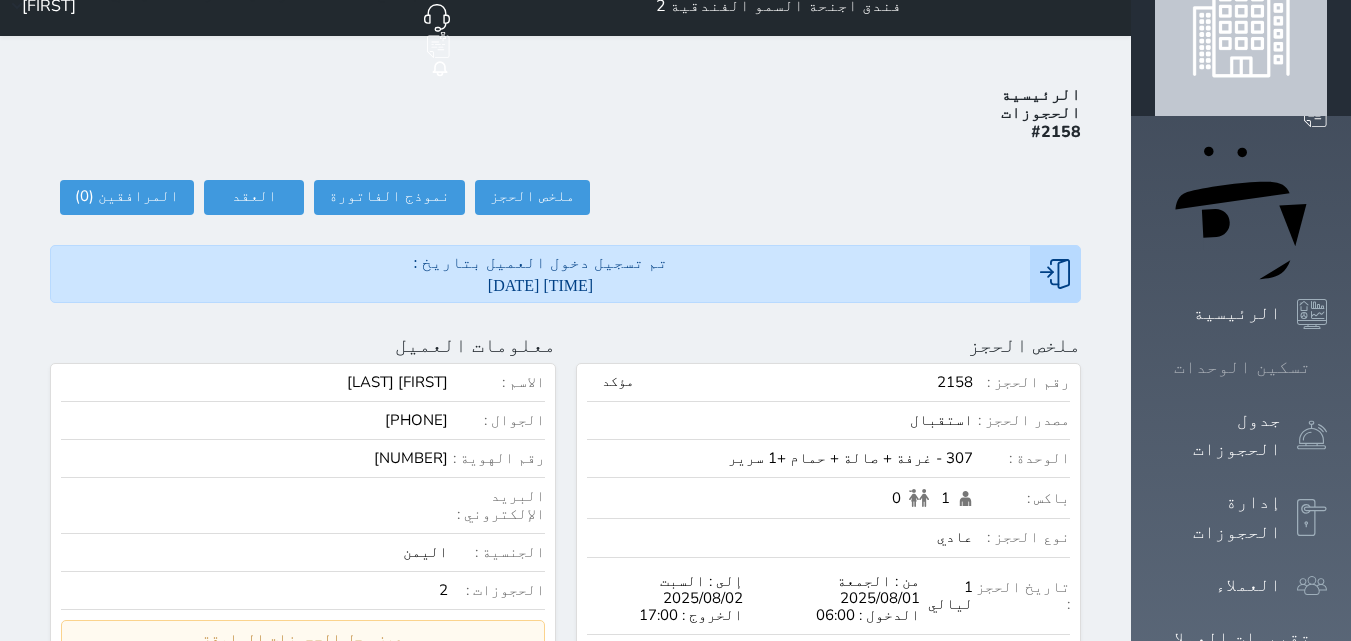 click on "تسكين الوحدات" at bounding box center (1242, 367) 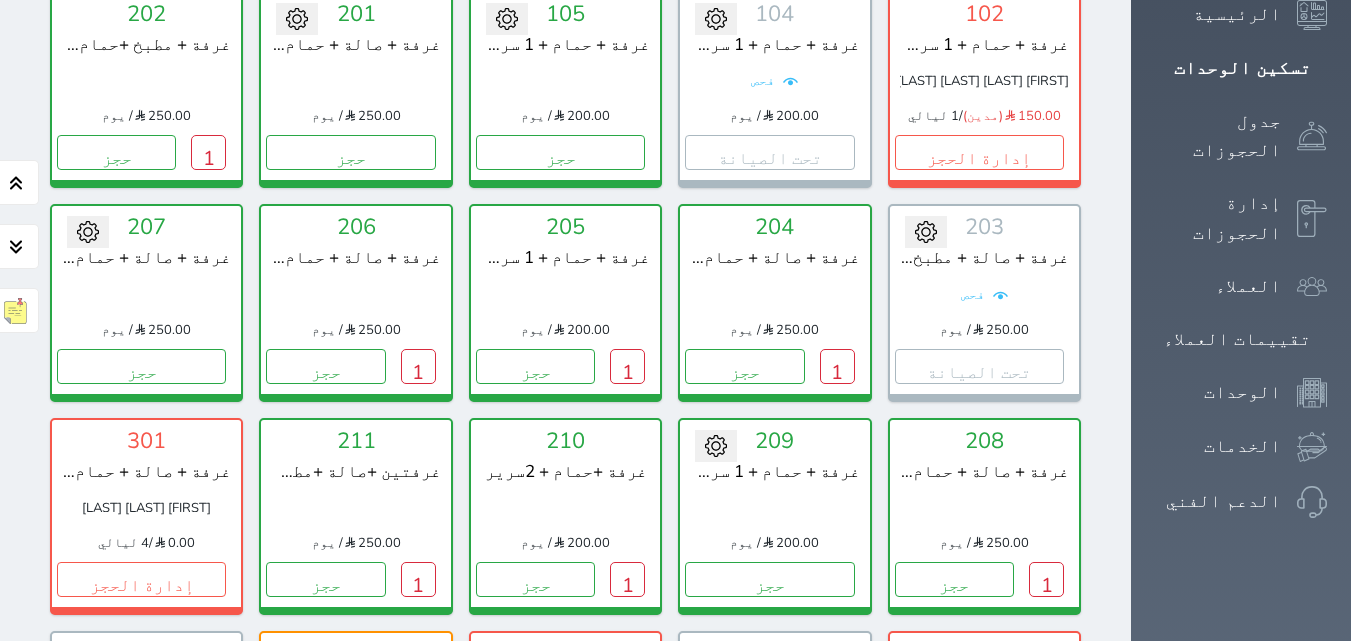 scroll, scrollTop: 410, scrollLeft: 0, axis: vertical 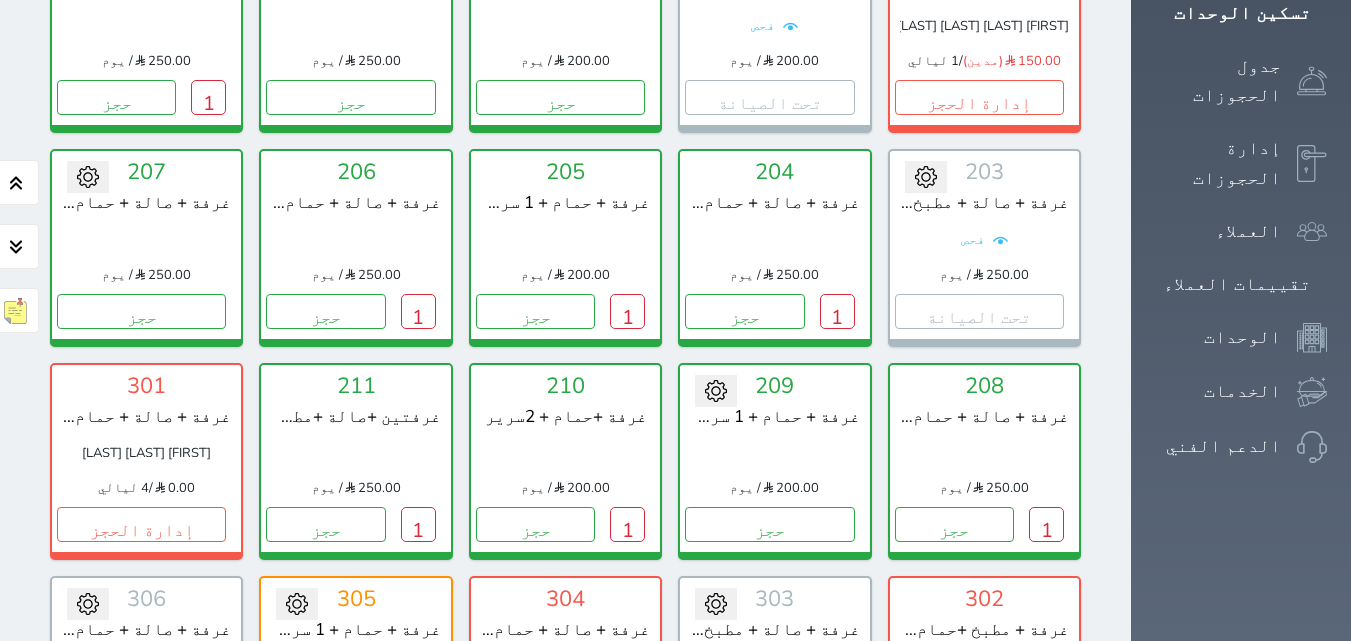click on "إدارة الحجز" at bounding box center (560, 738) 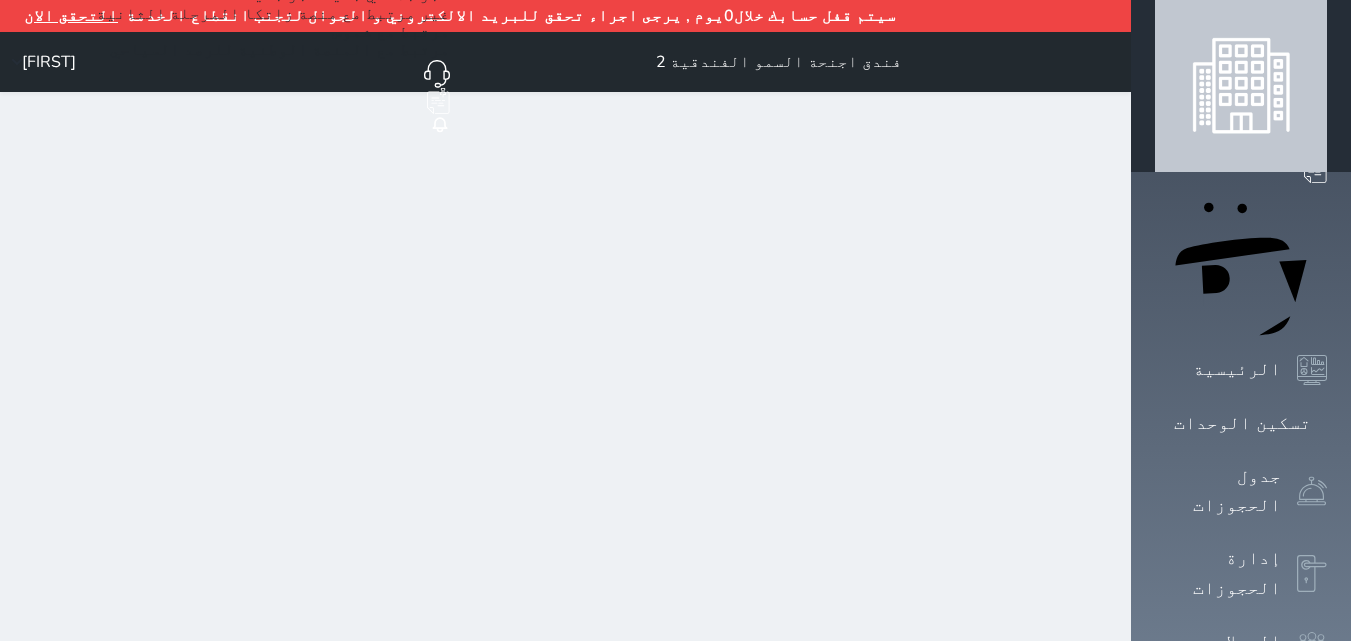 scroll, scrollTop: 100, scrollLeft: 0, axis: vertical 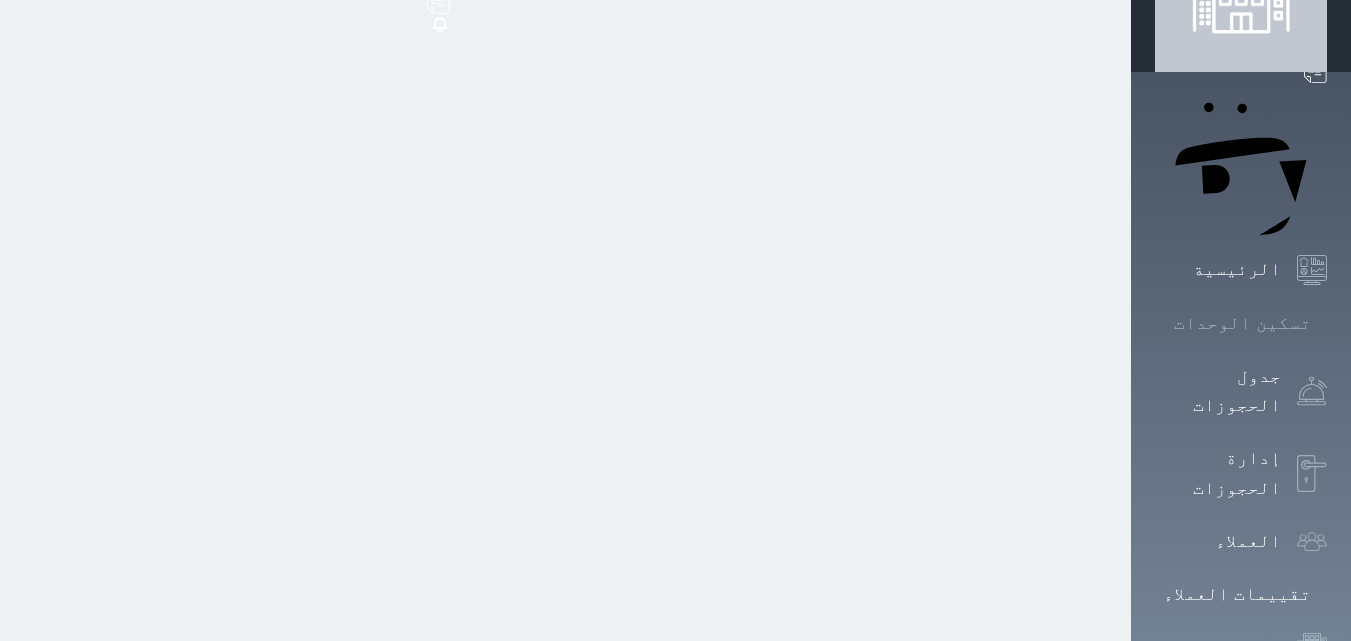 click on "تسكين الوحدات" at bounding box center (1242, 323) 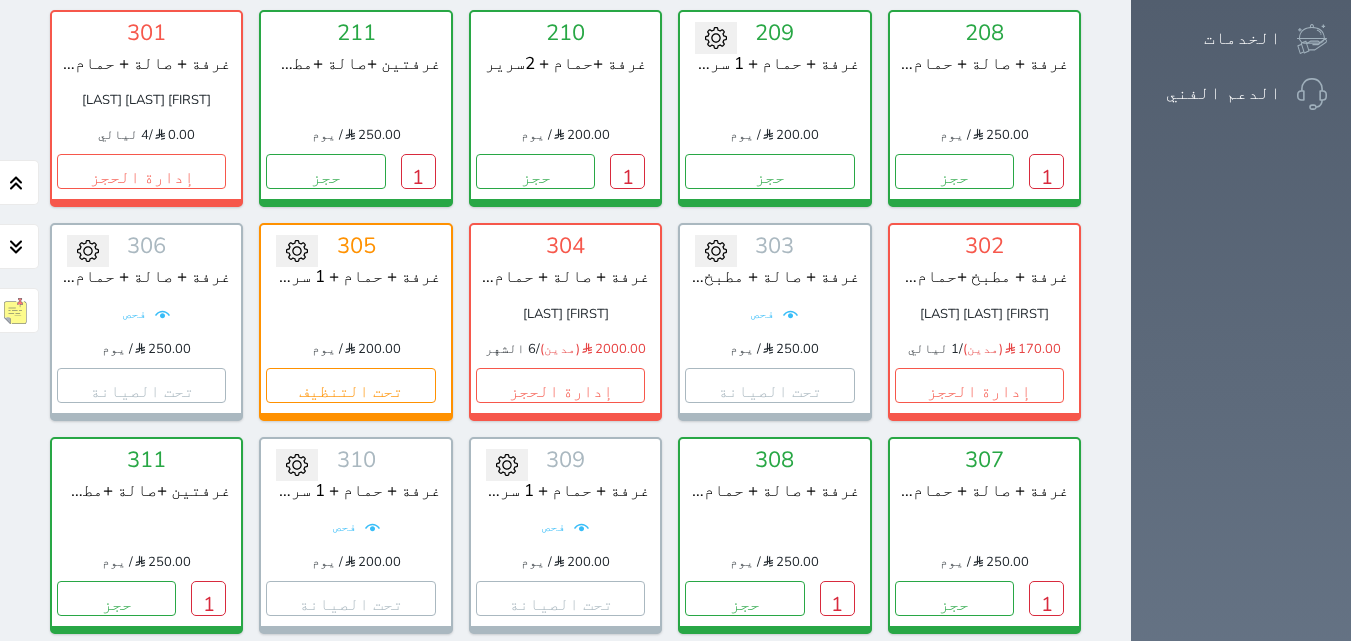 scroll, scrollTop: 810, scrollLeft: 0, axis: vertical 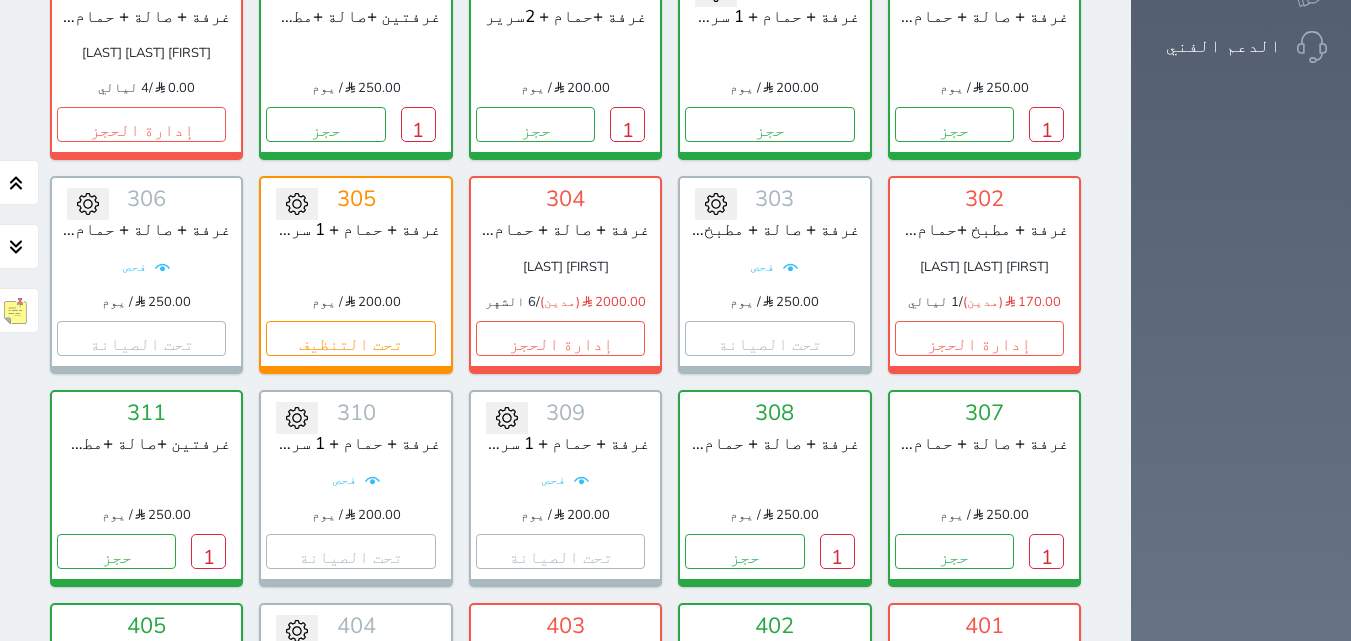 click on "إدارة الحجز" at bounding box center (560, 764) 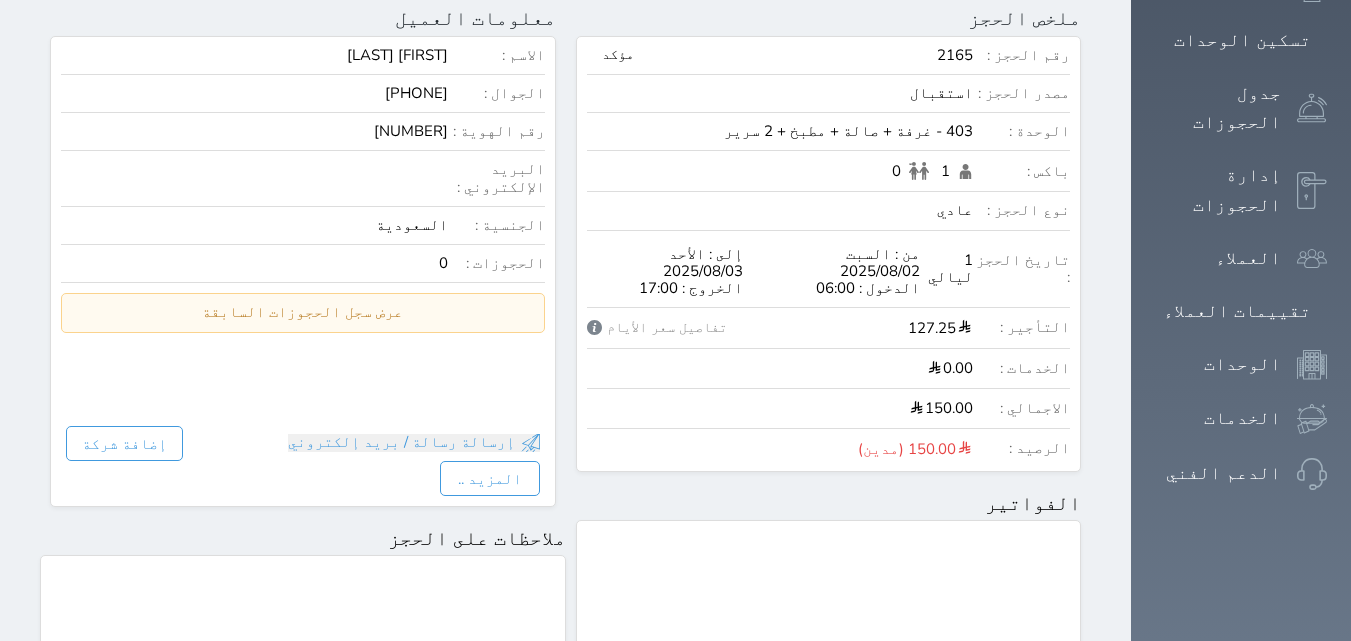 scroll, scrollTop: 756, scrollLeft: 0, axis: vertical 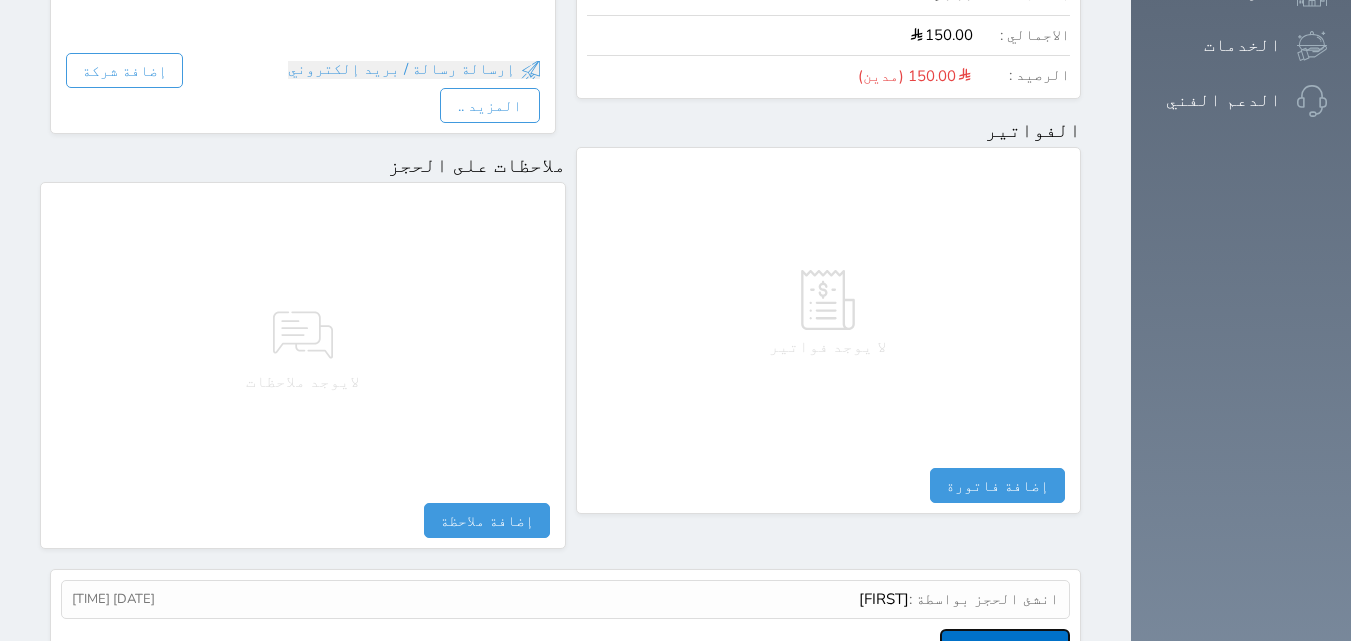 click on "عرض سجل شموس" at bounding box center (1005, 646) 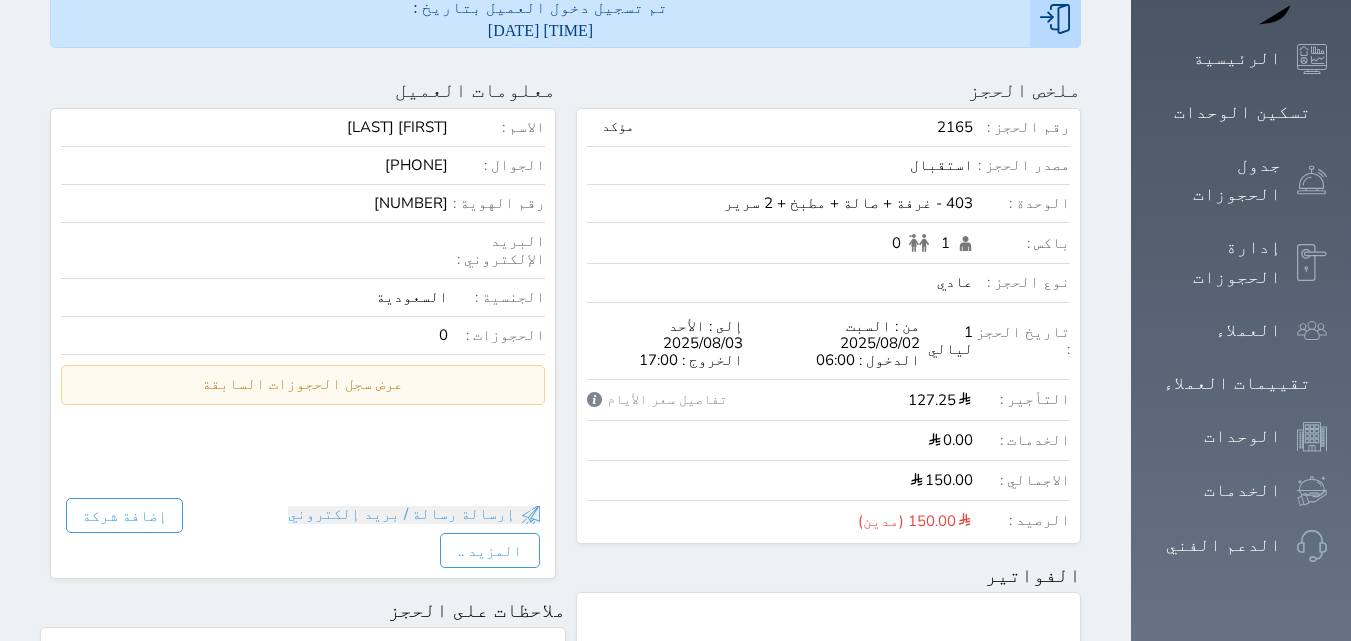 scroll, scrollTop: 756, scrollLeft: 0, axis: vertical 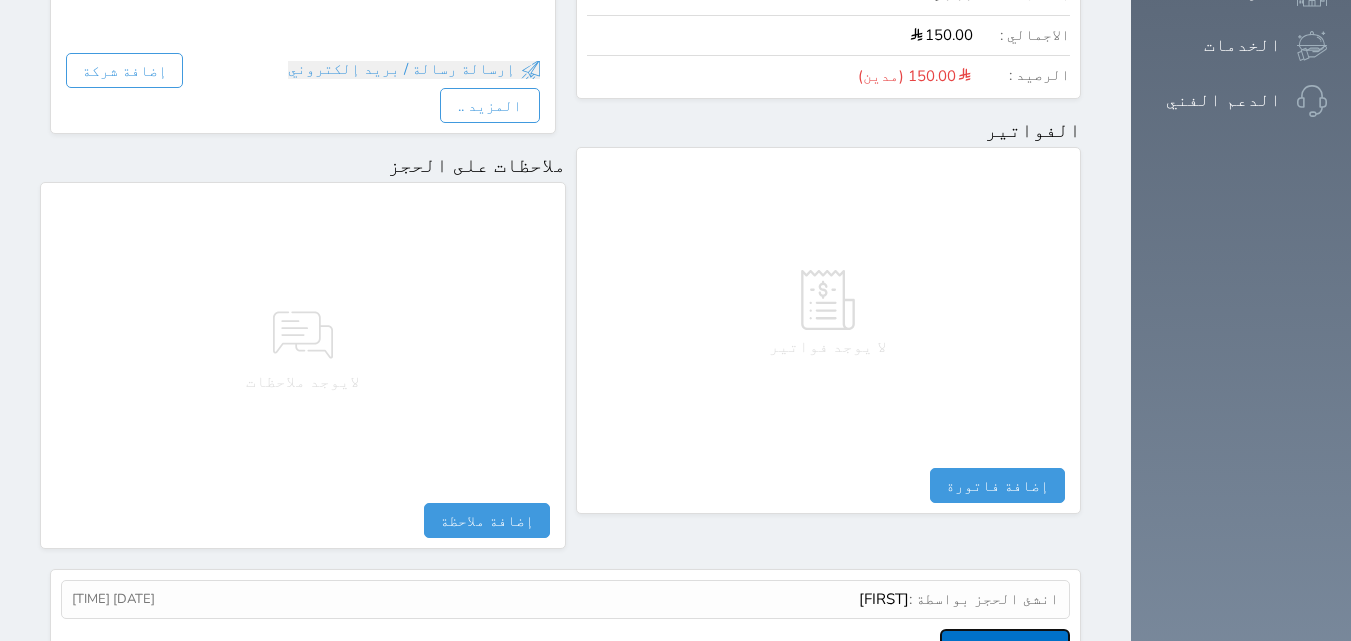 click on "عرض سجل شموس" at bounding box center [1005, 646] 